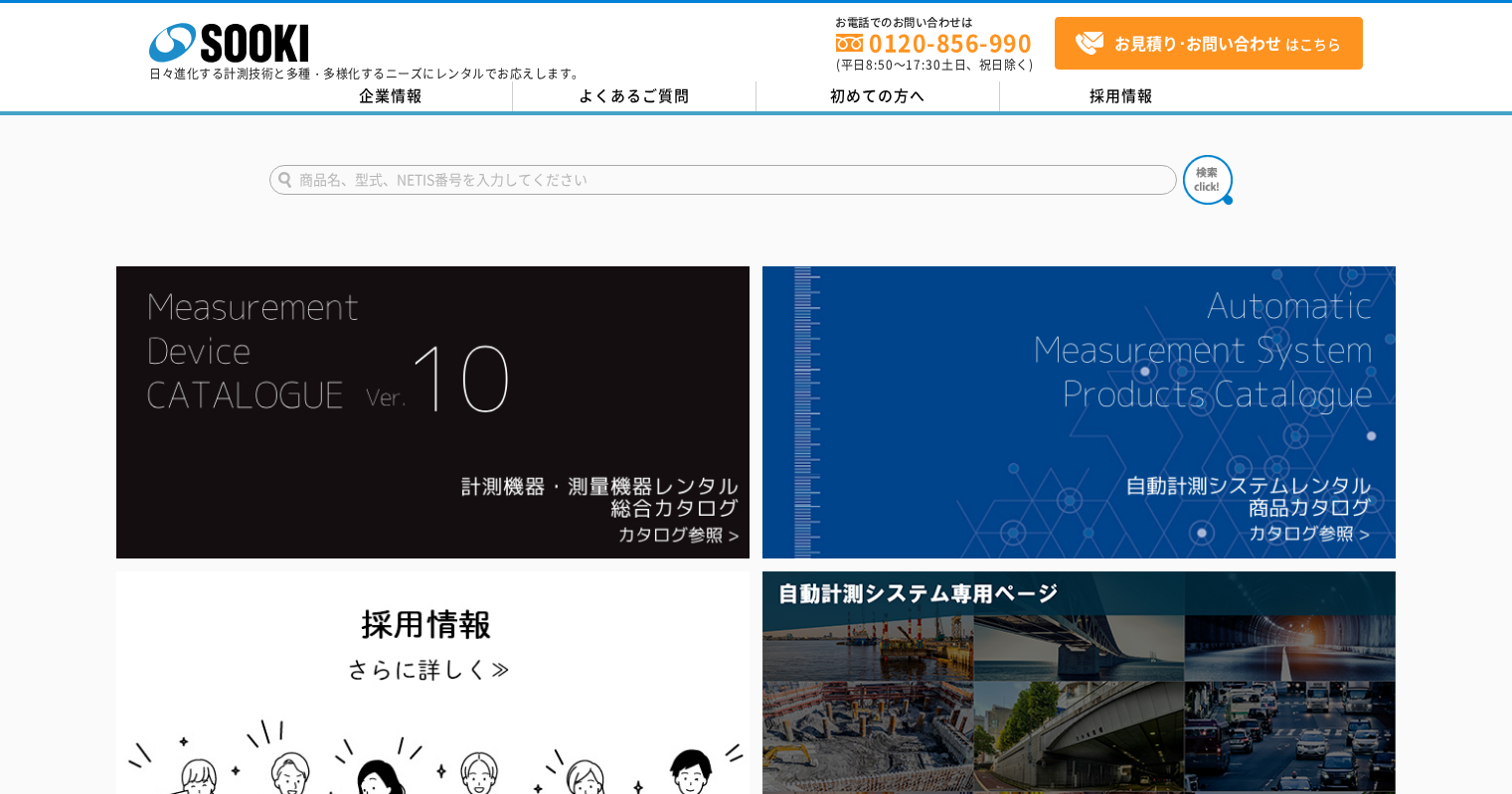 scroll, scrollTop: 0, scrollLeft: 0, axis: both 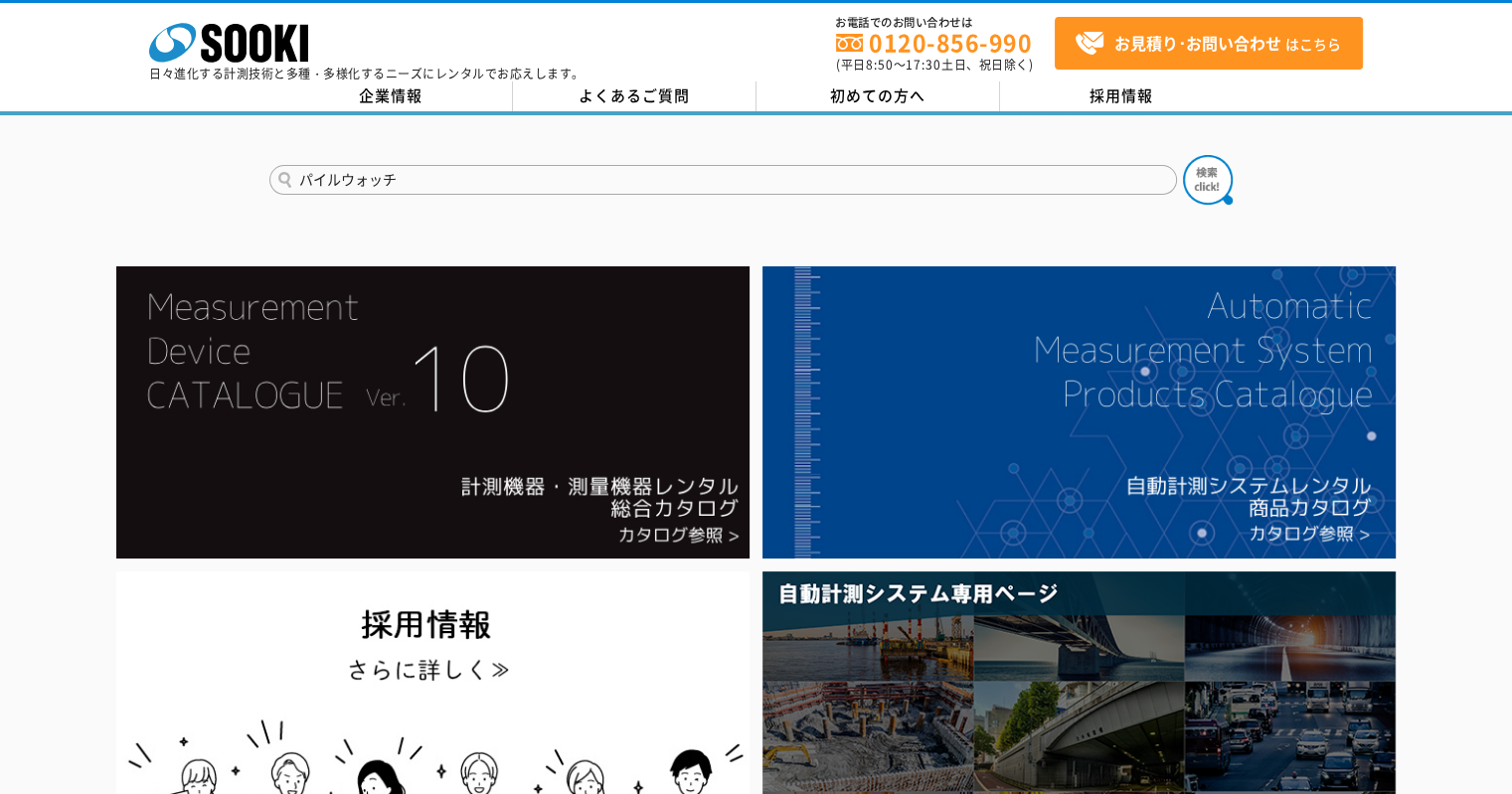 type on "パイルウォッチ" 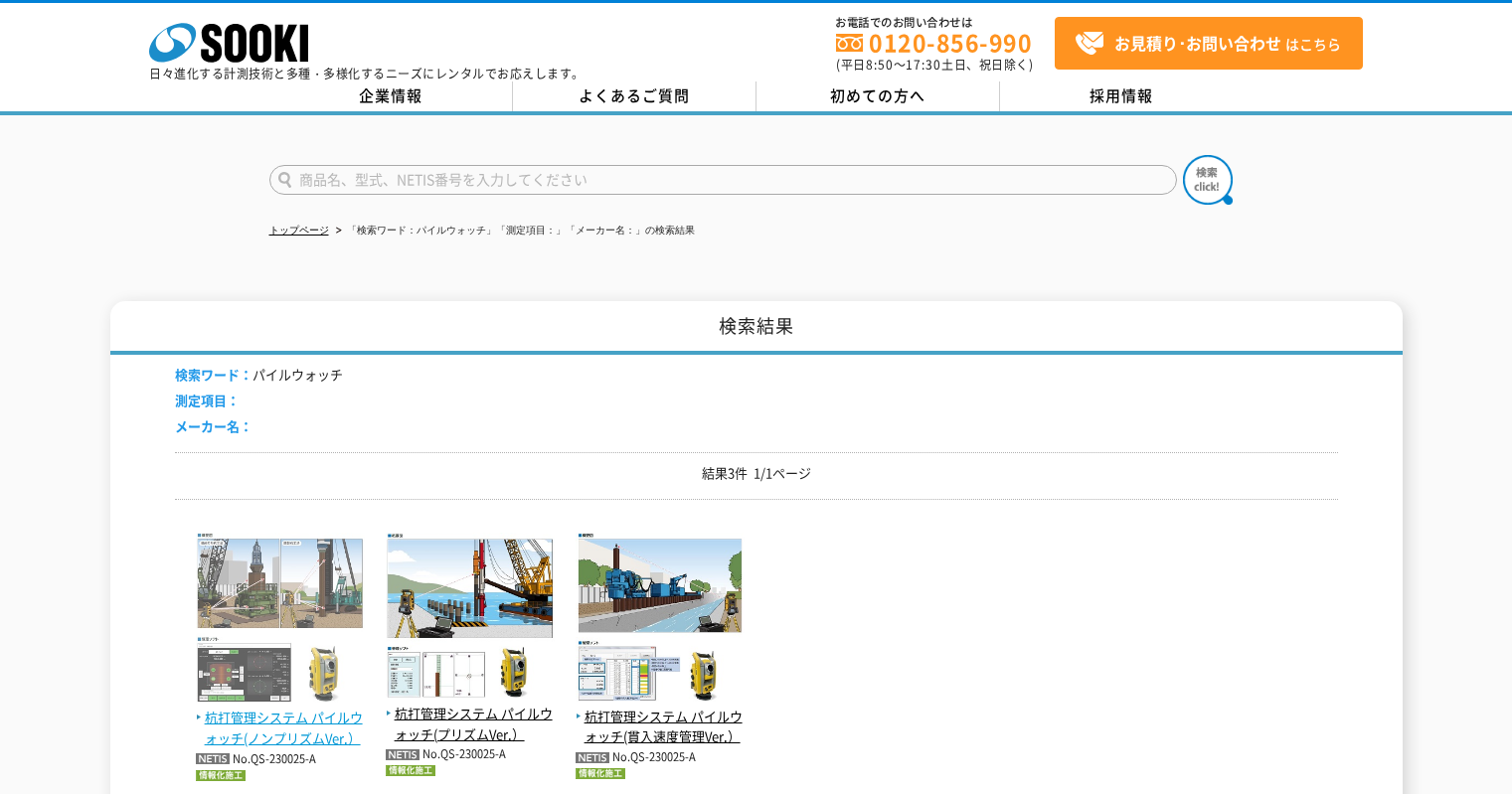 scroll, scrollTop: 0, scrollLeft: 0, axis: both 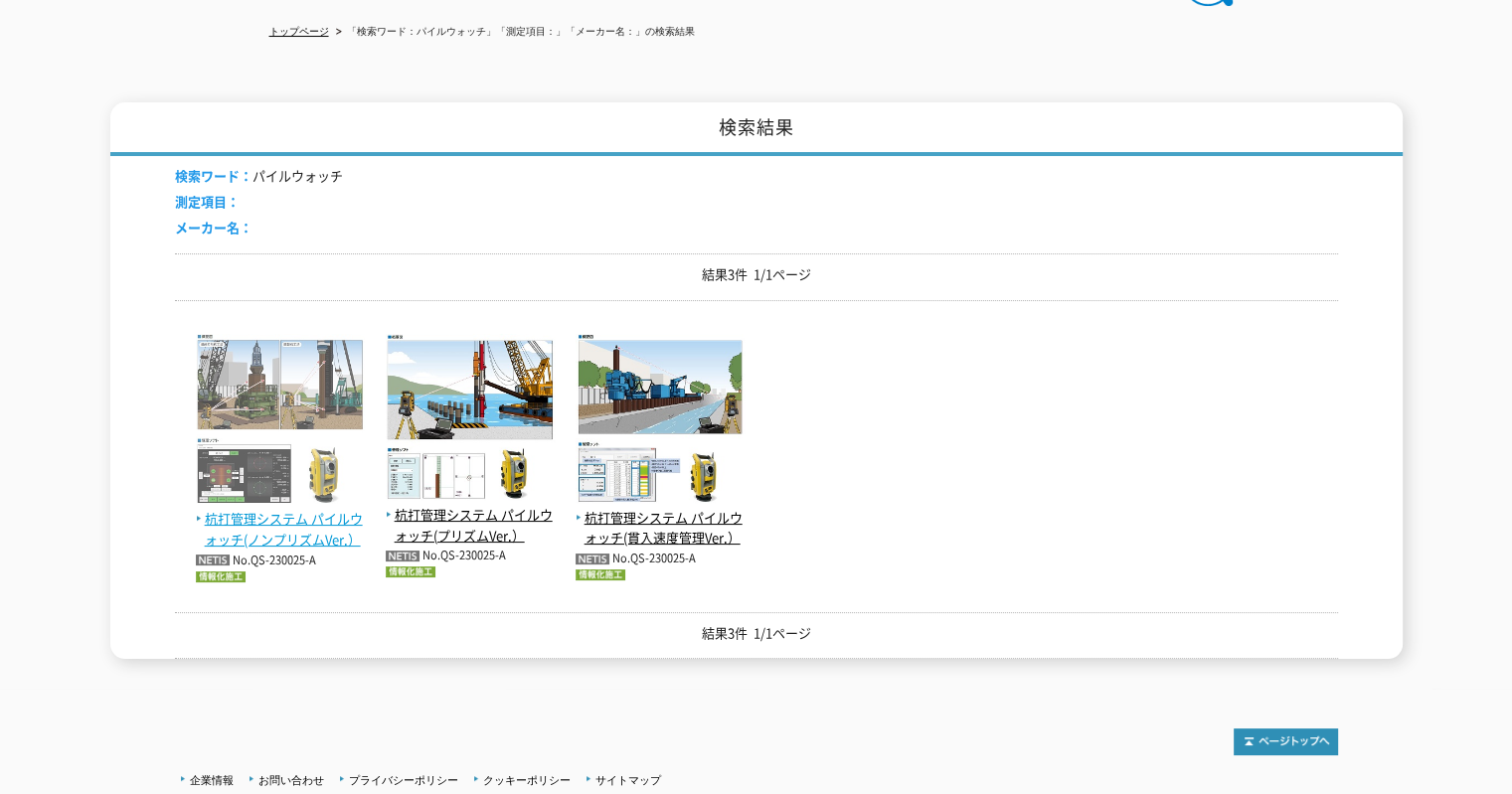 click on "杭打管理システム パイルウォッチ(ノンプリズムVer.）" at bounding box center (280, 530) 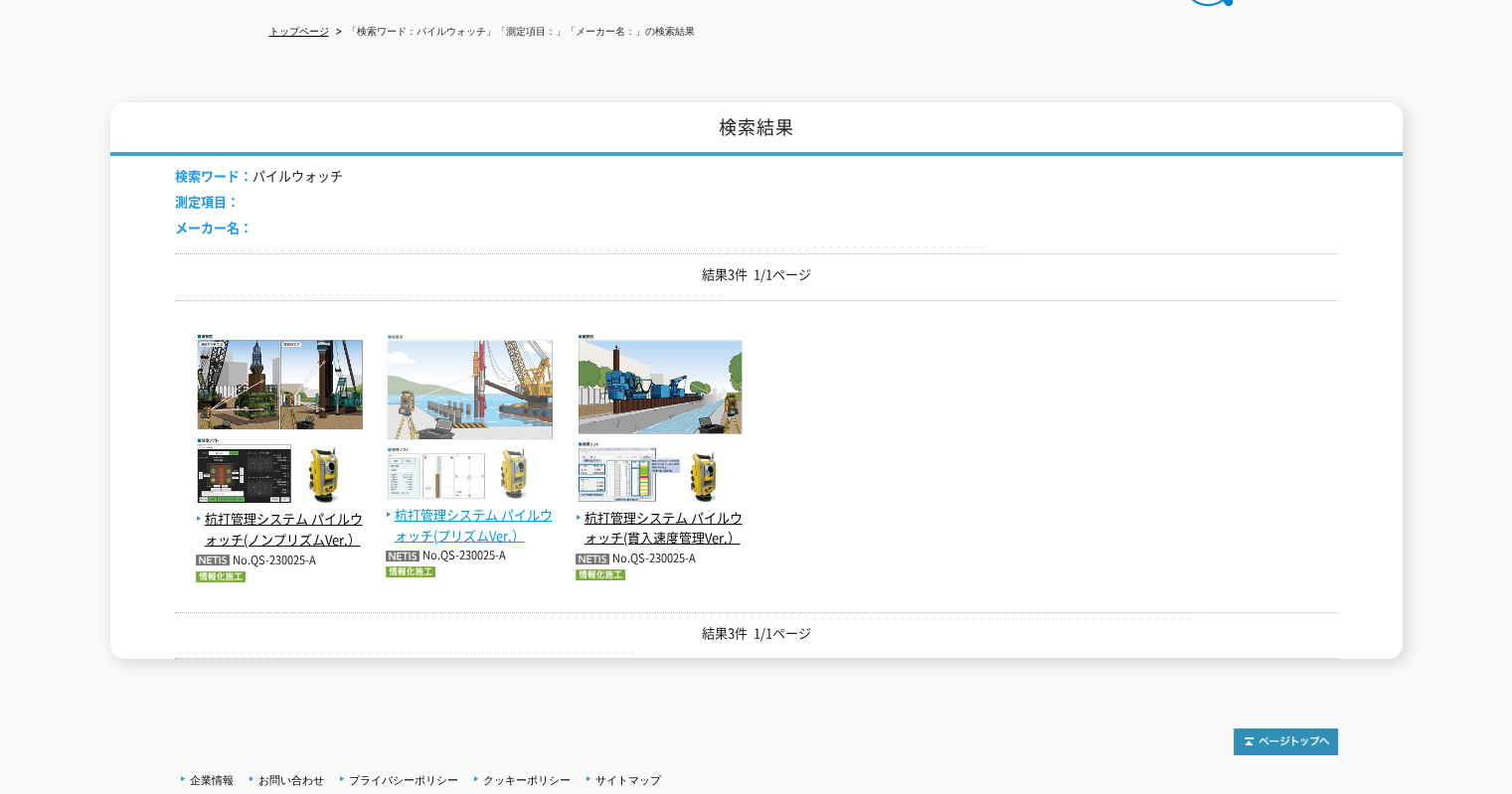 click at bounding box center (470, 419) 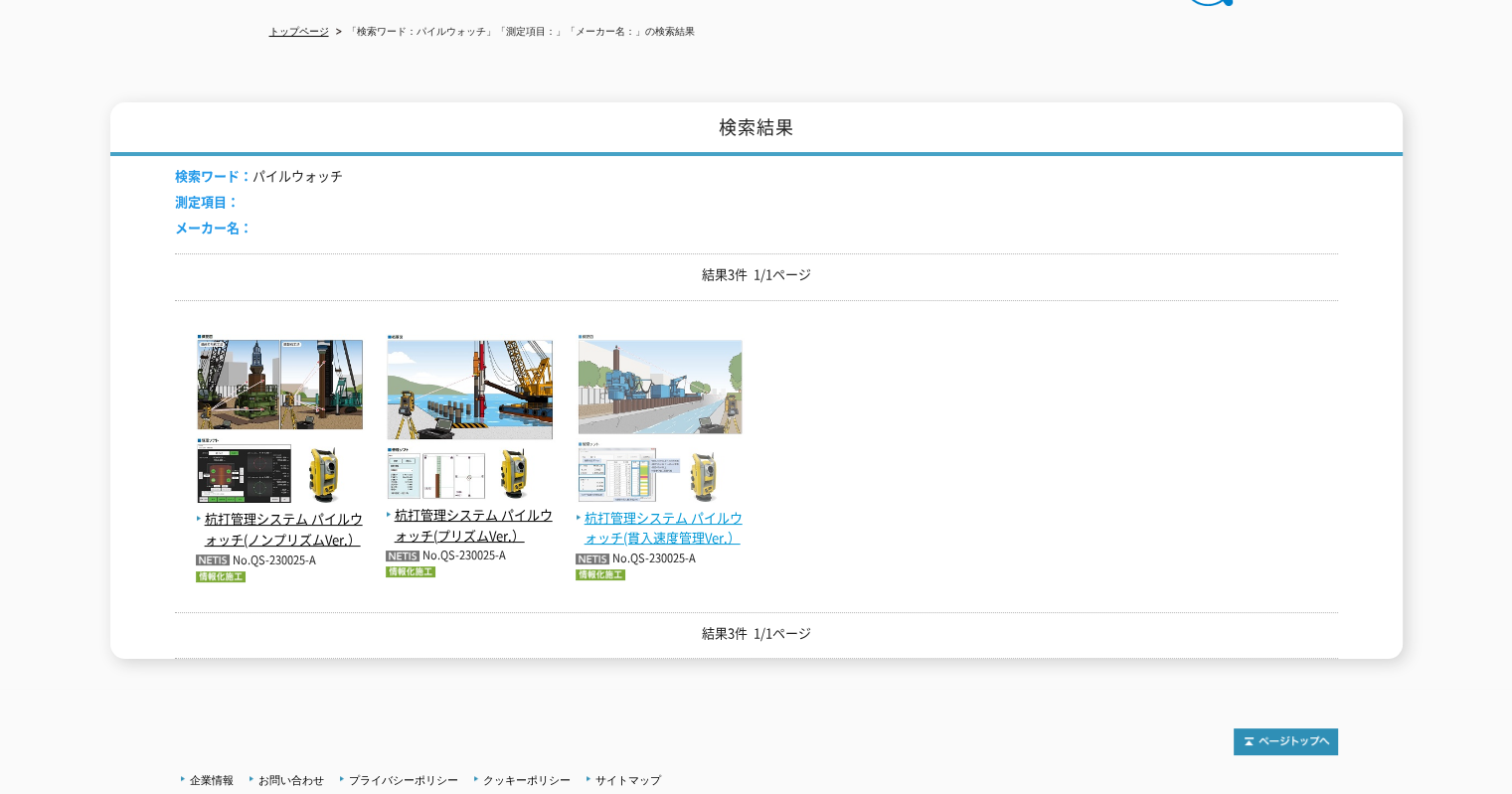 click at bounding box center [660, 420] 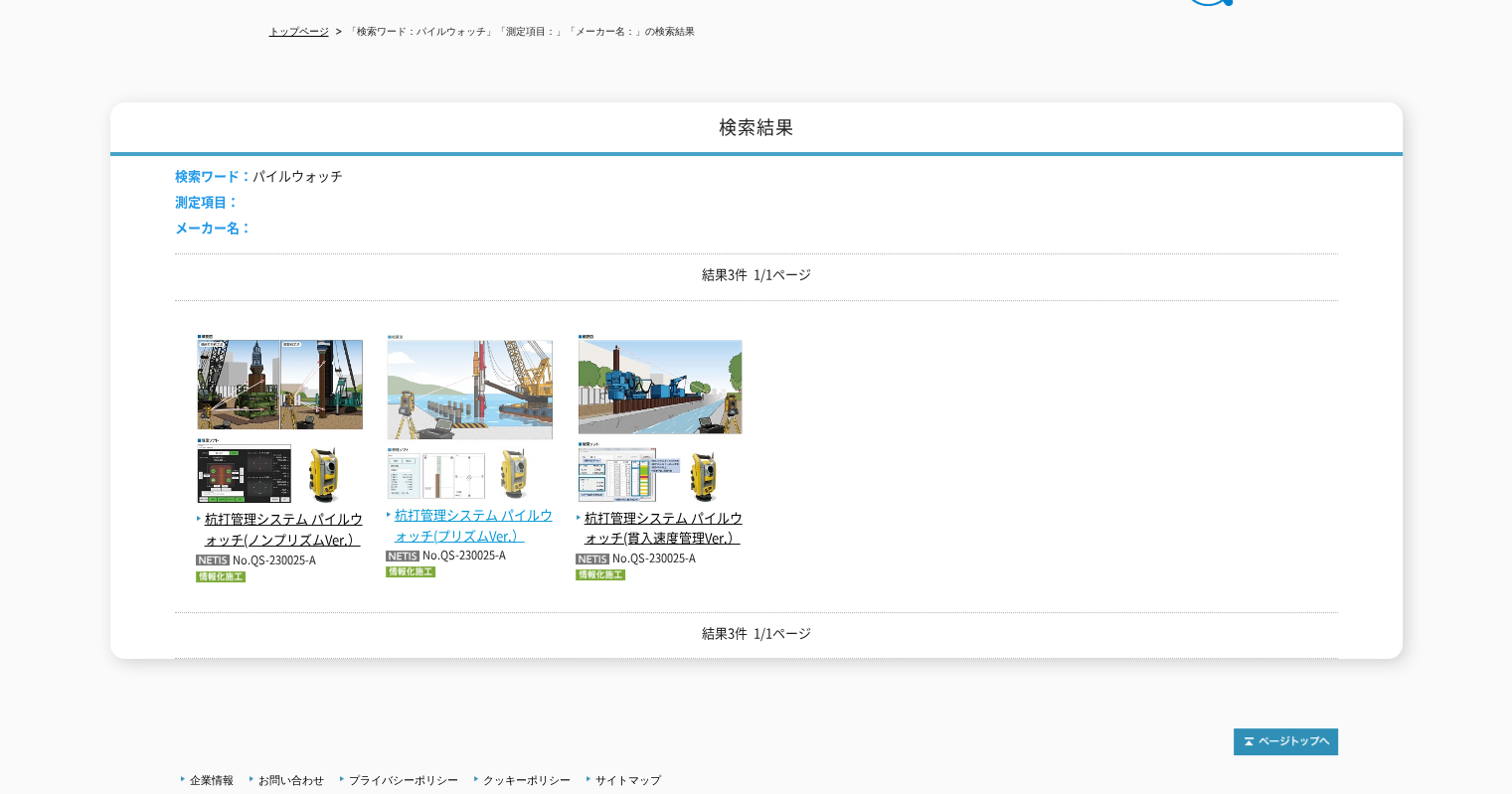 click at bounding box center [470, 419] 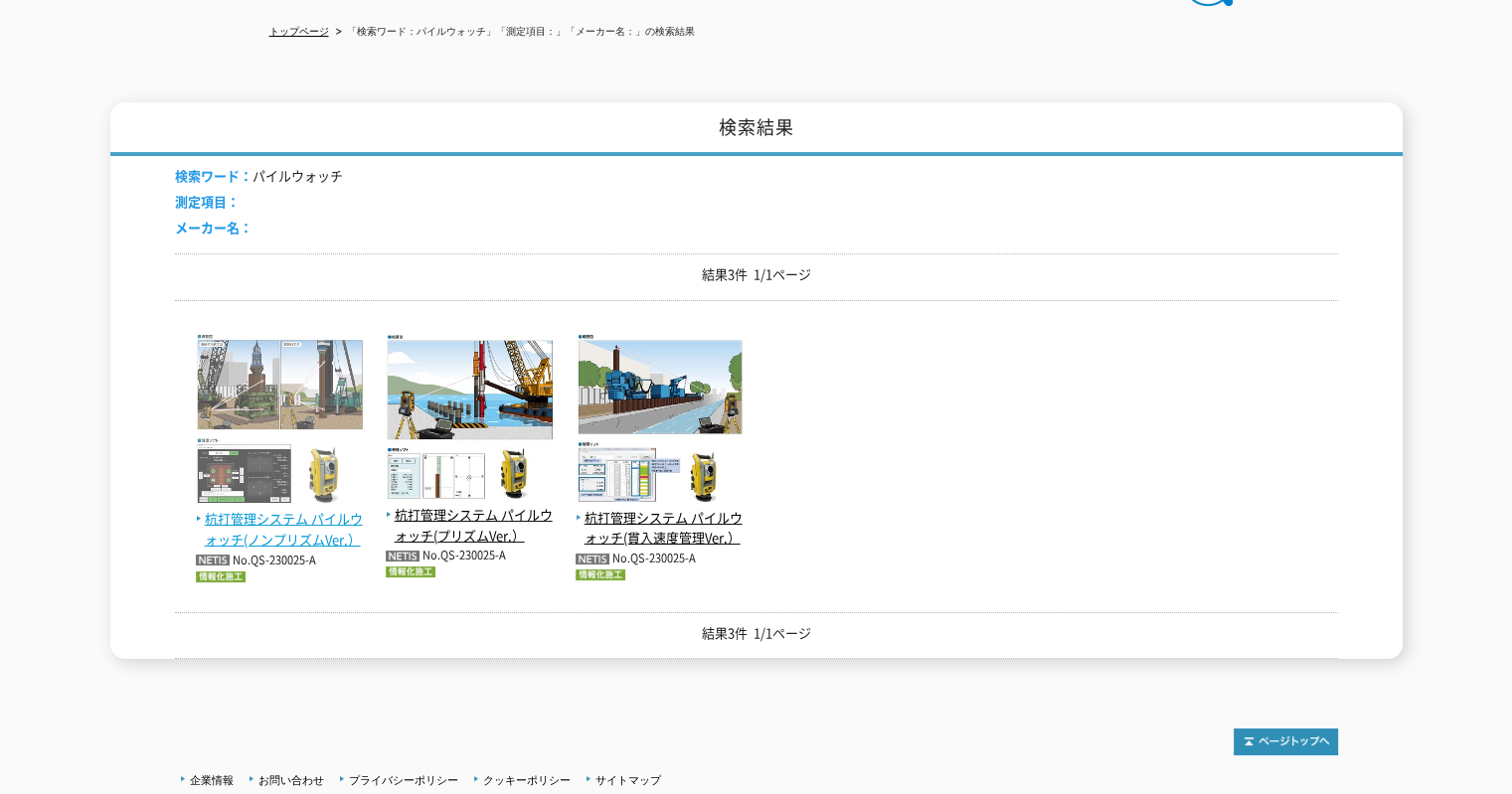 click at bounding box center (280, 421) 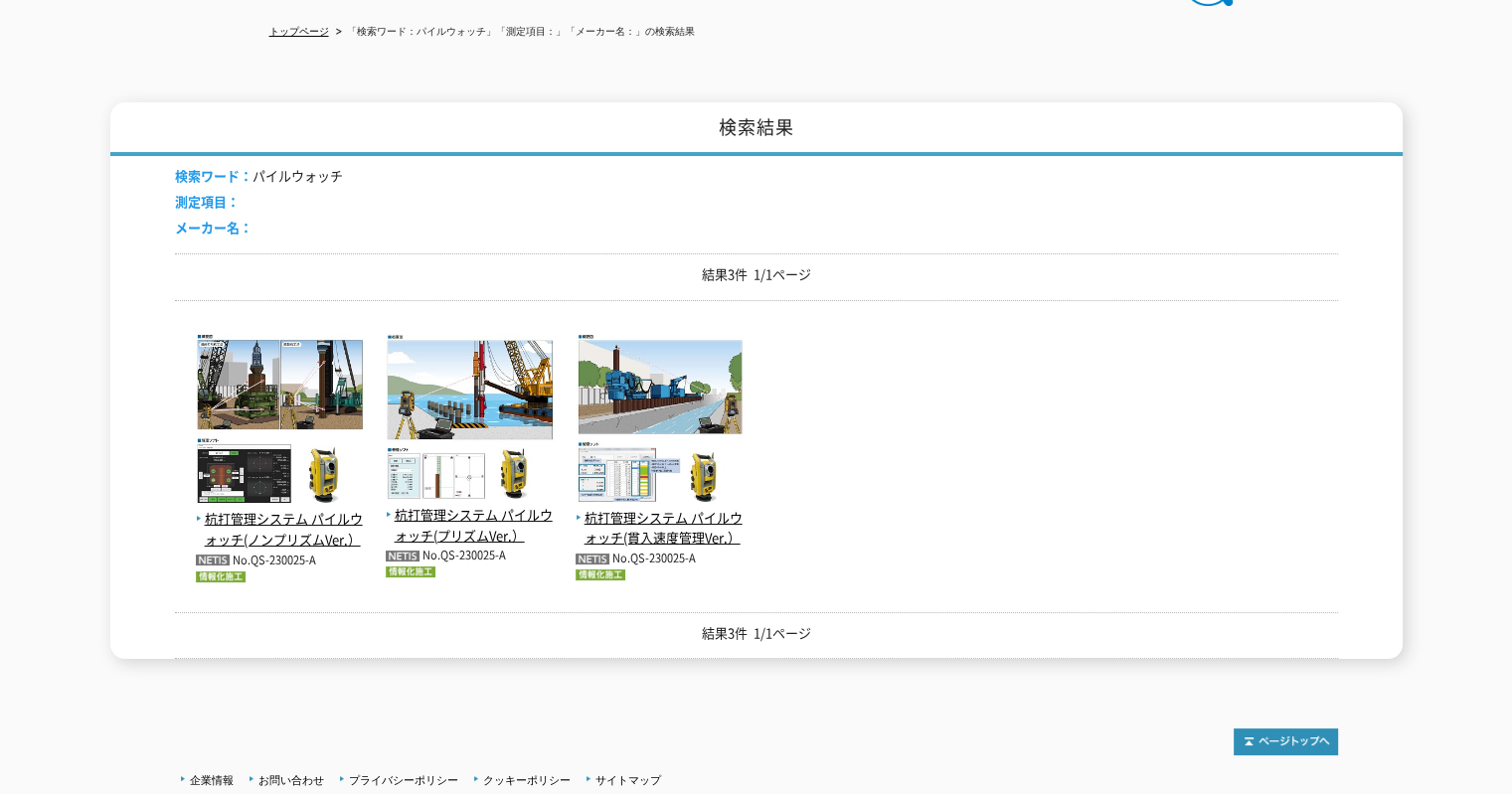 scroll, scrollTop: 0, scrollLeft: 0, axis: both 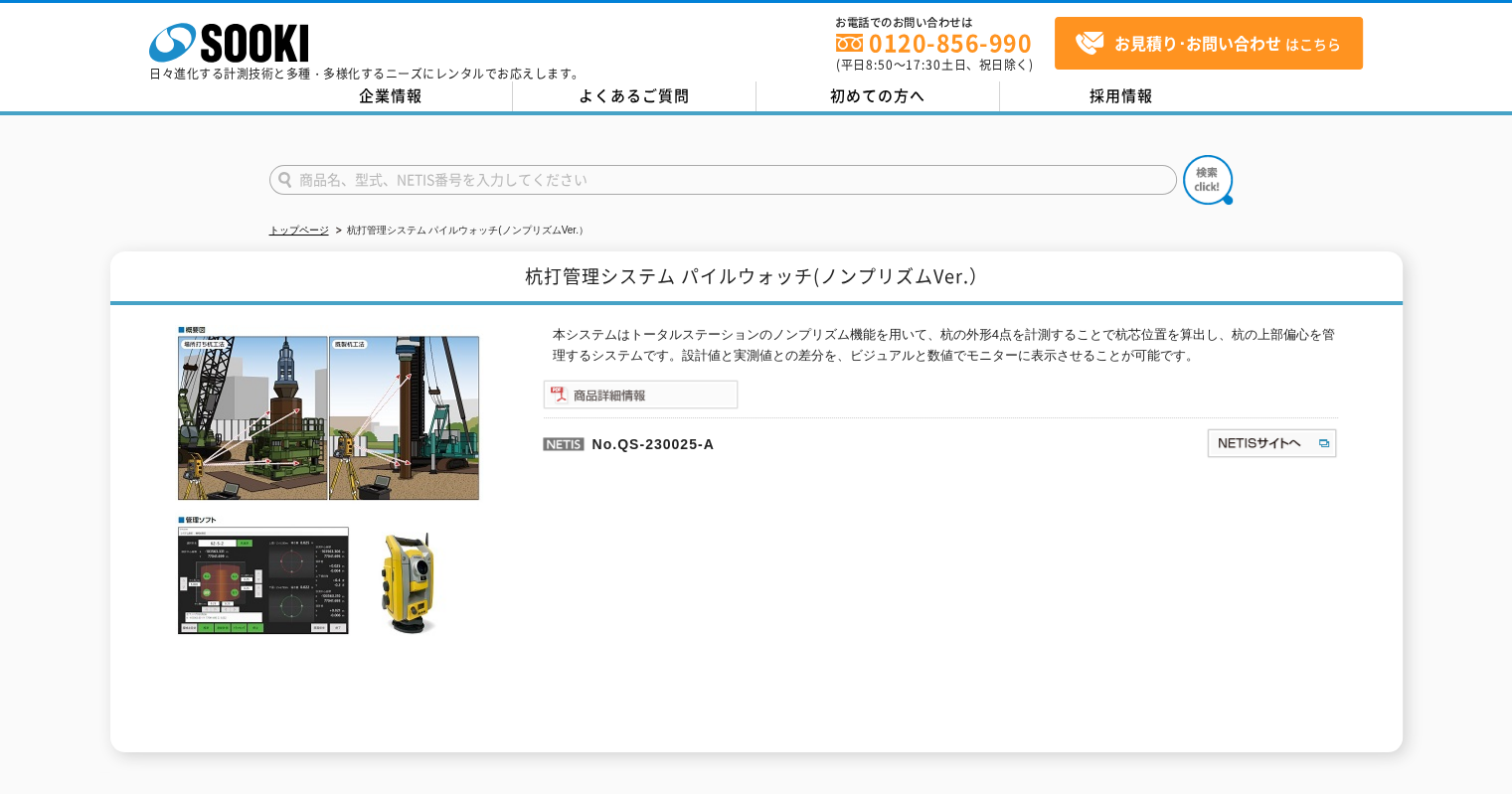 click at bounding box center (640, 395) 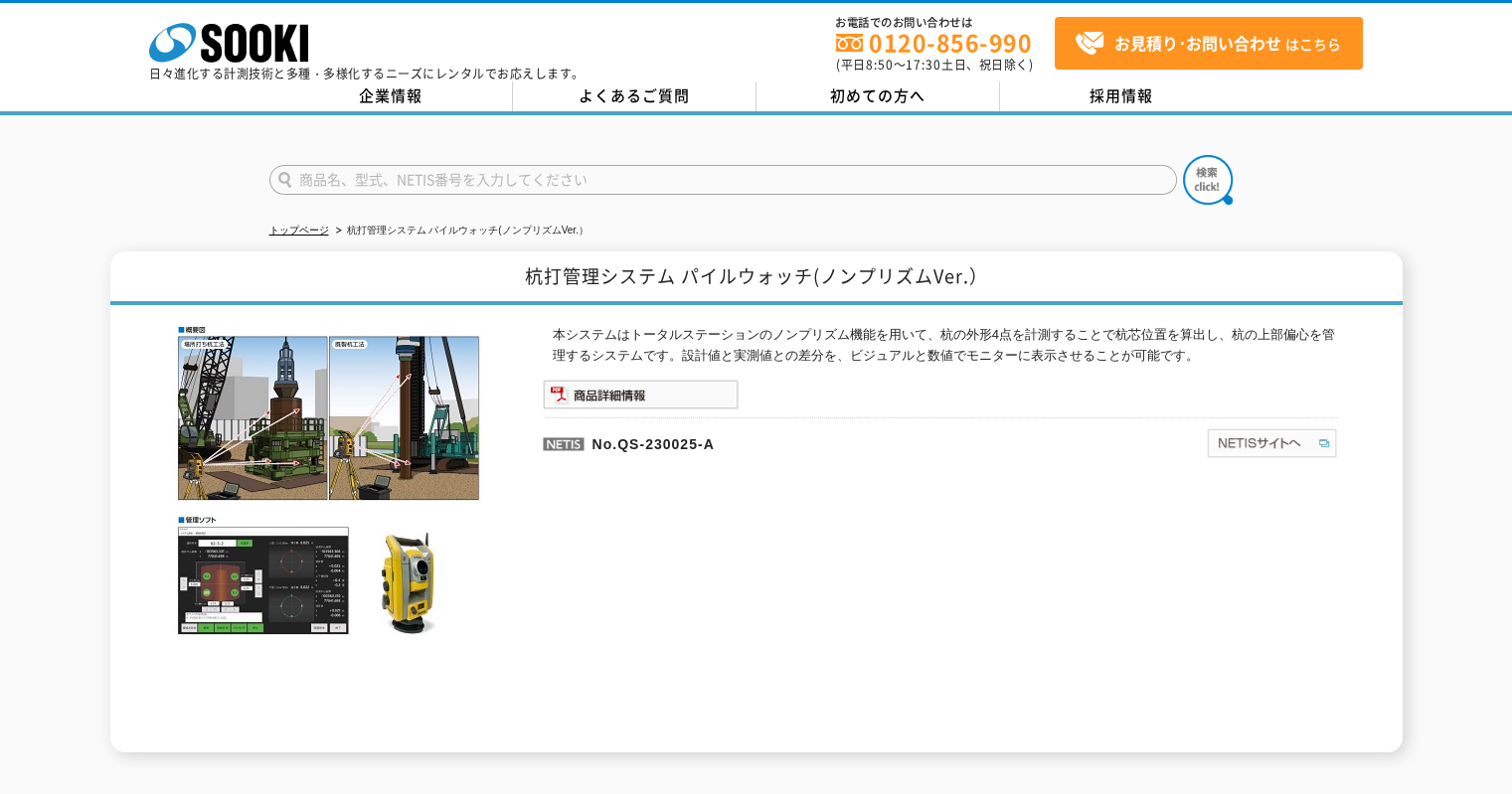 click at bounding box center [1271, 443] 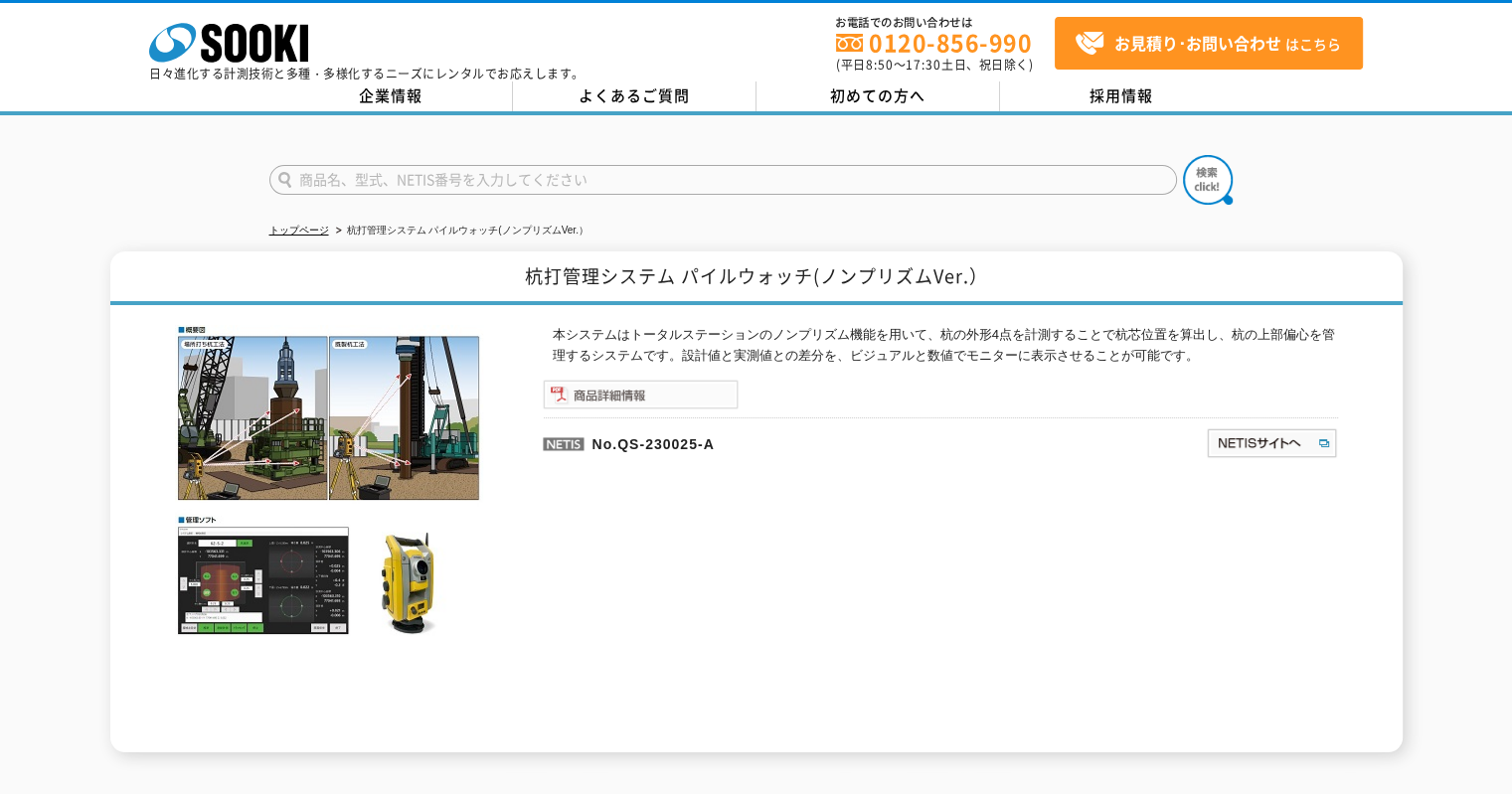 click at bounding box center [640, 395] 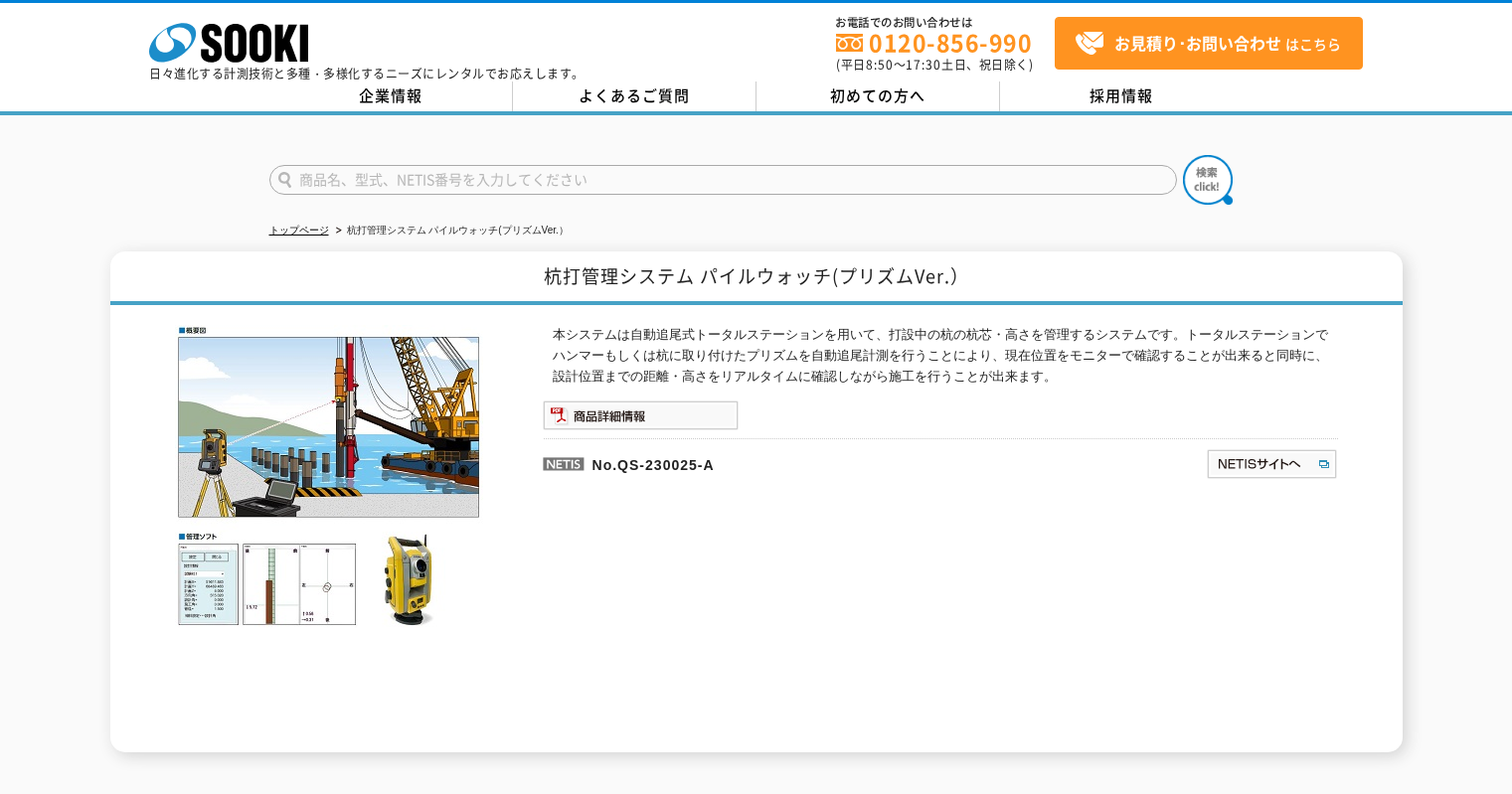 scroll, scrollTop: 0, scrollLeft: 0, axis: both 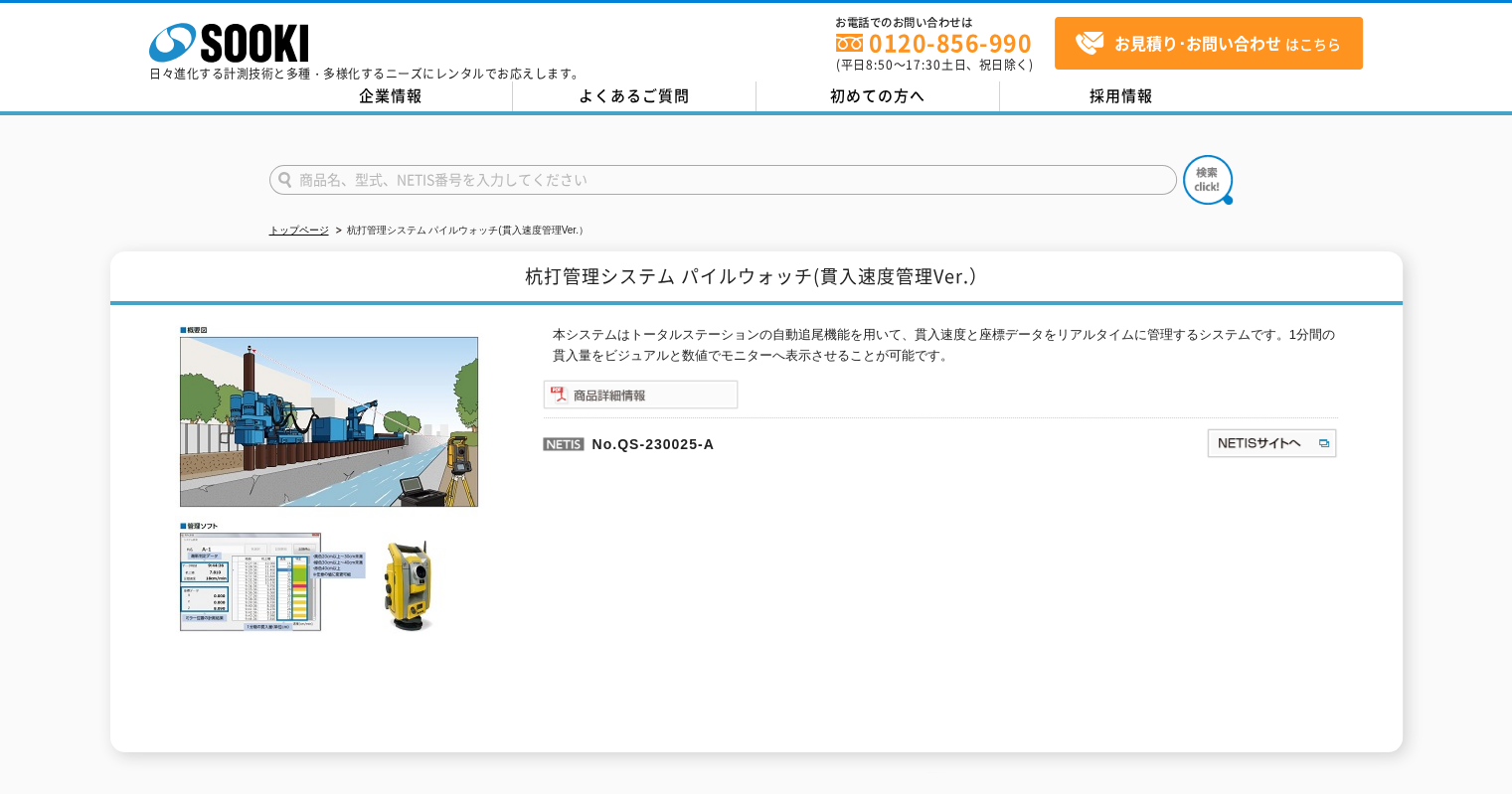 click at bounding box center (640, 395) 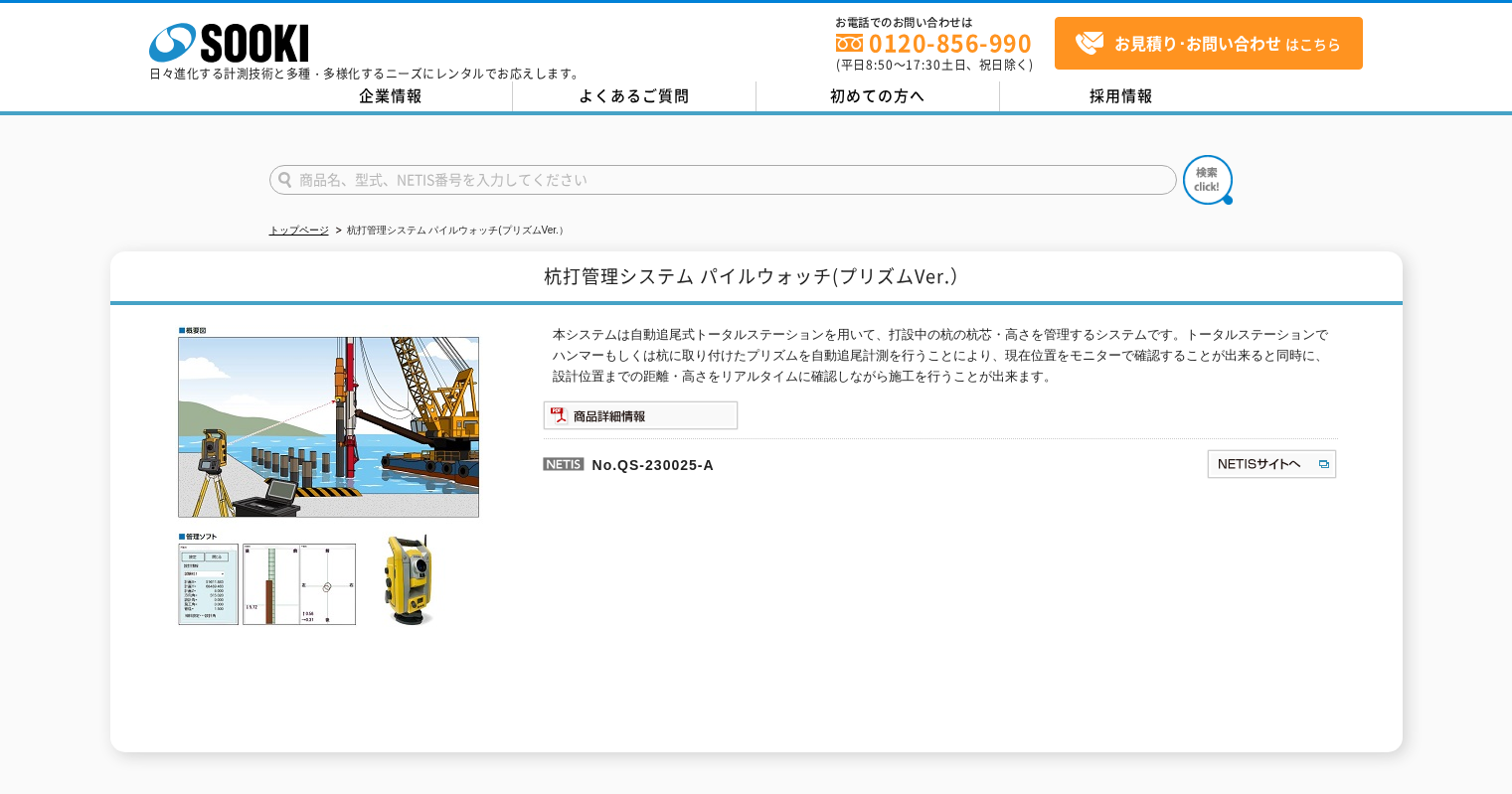 scroll, scrollTop: 0, scrollLeft: 0, axis: both 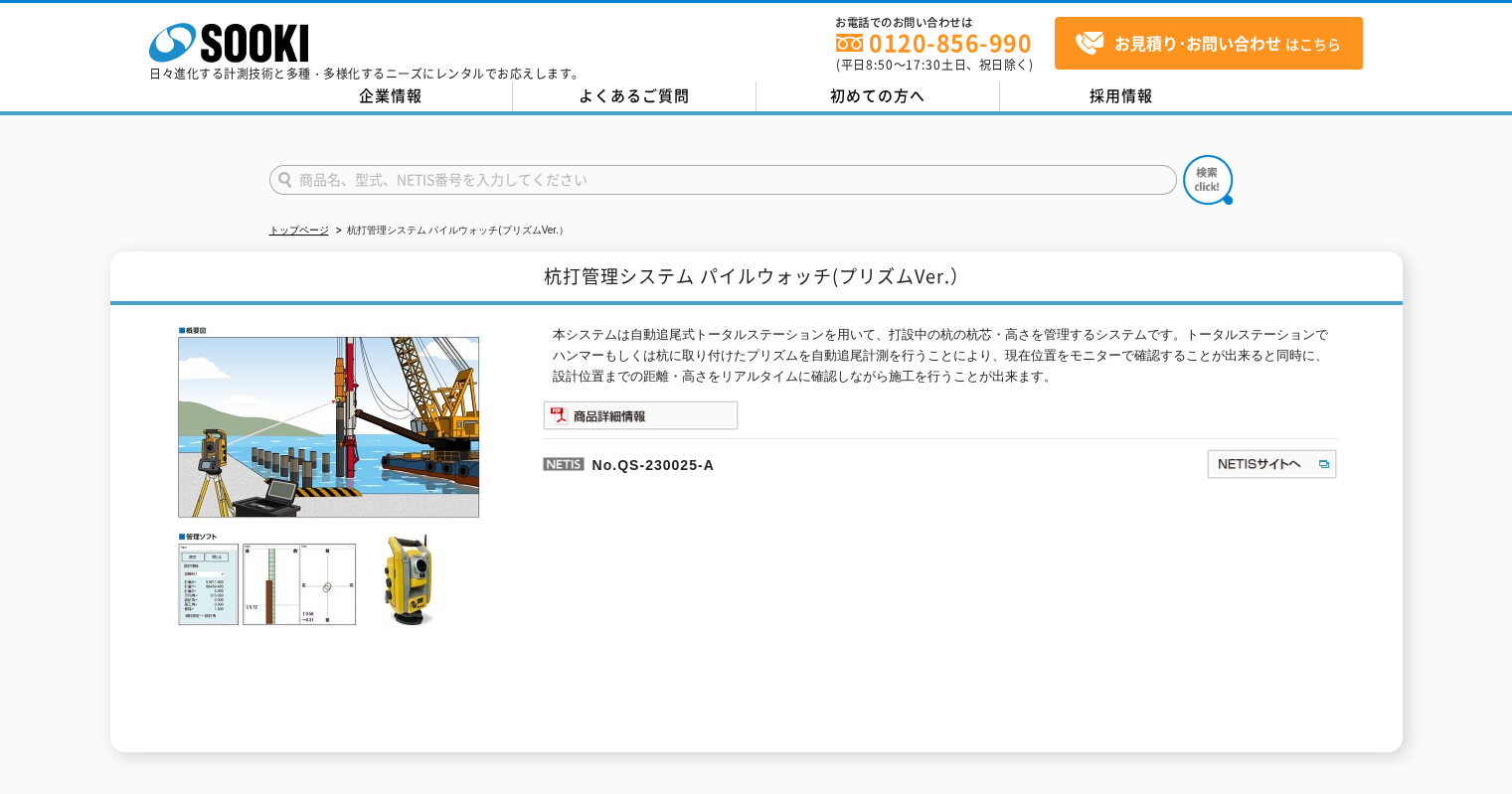 click at bounding box center [329, 476] 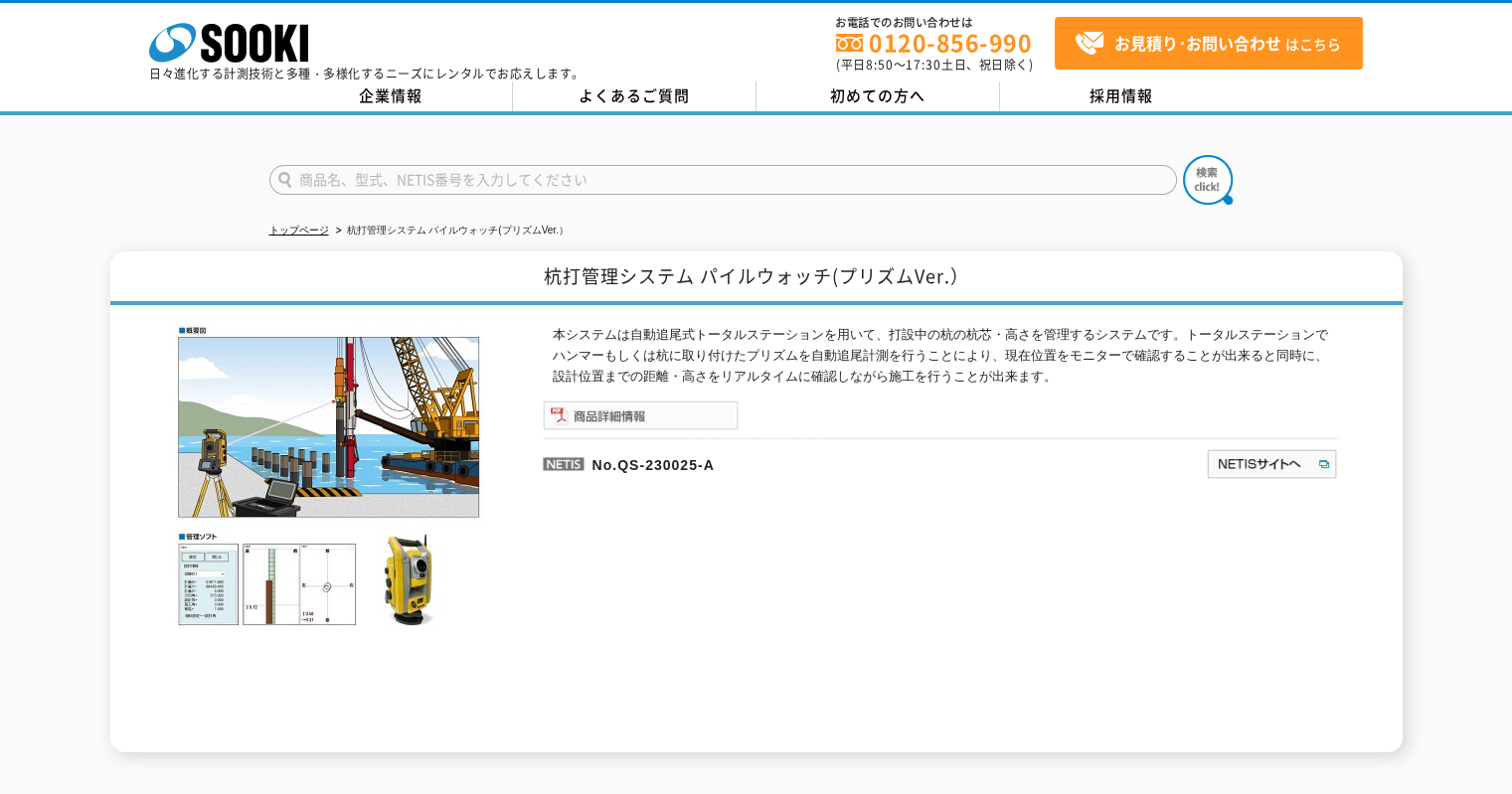 click at bounding box center [640, 415] 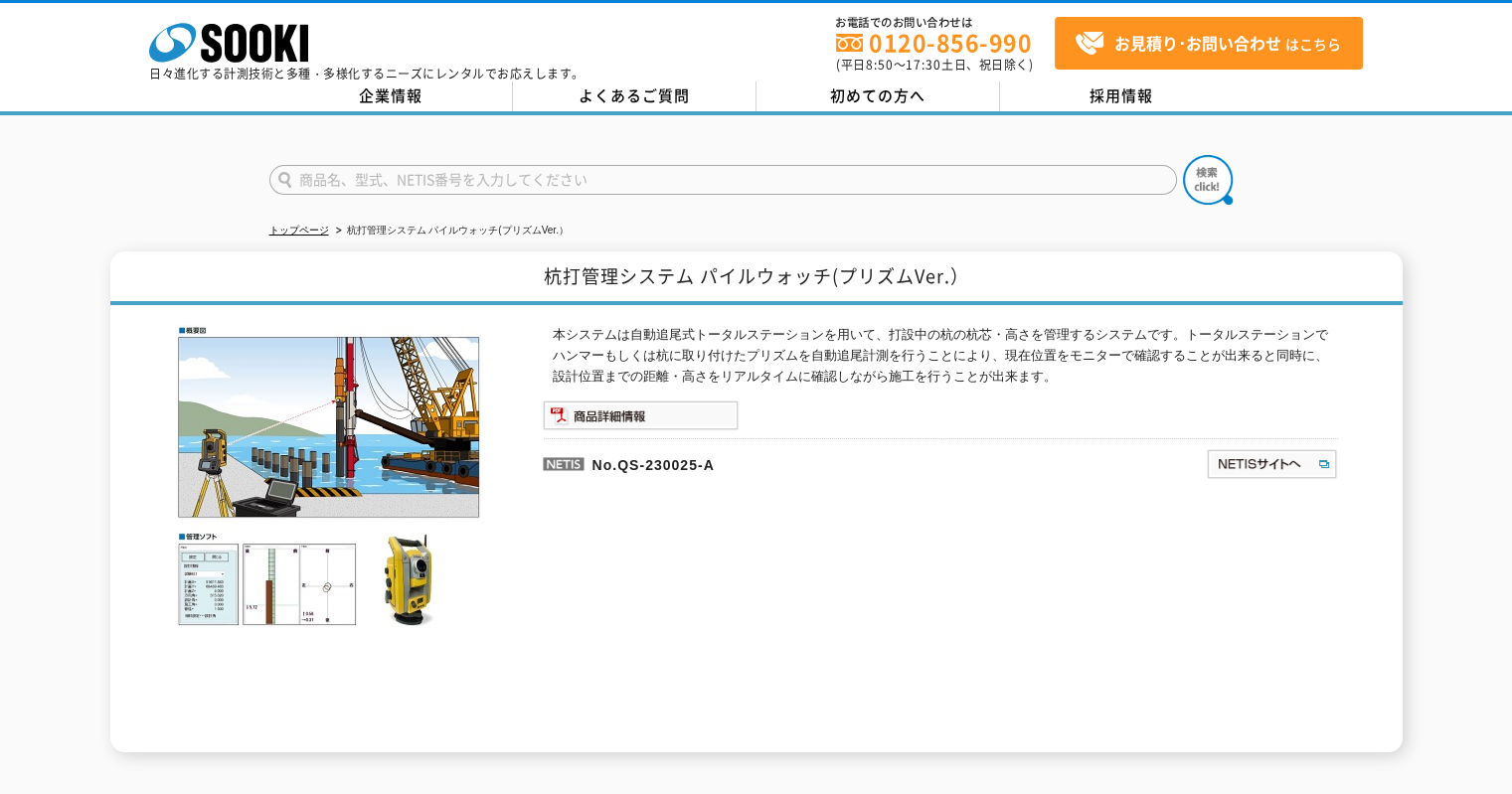 click at bounding box center [329, 476] 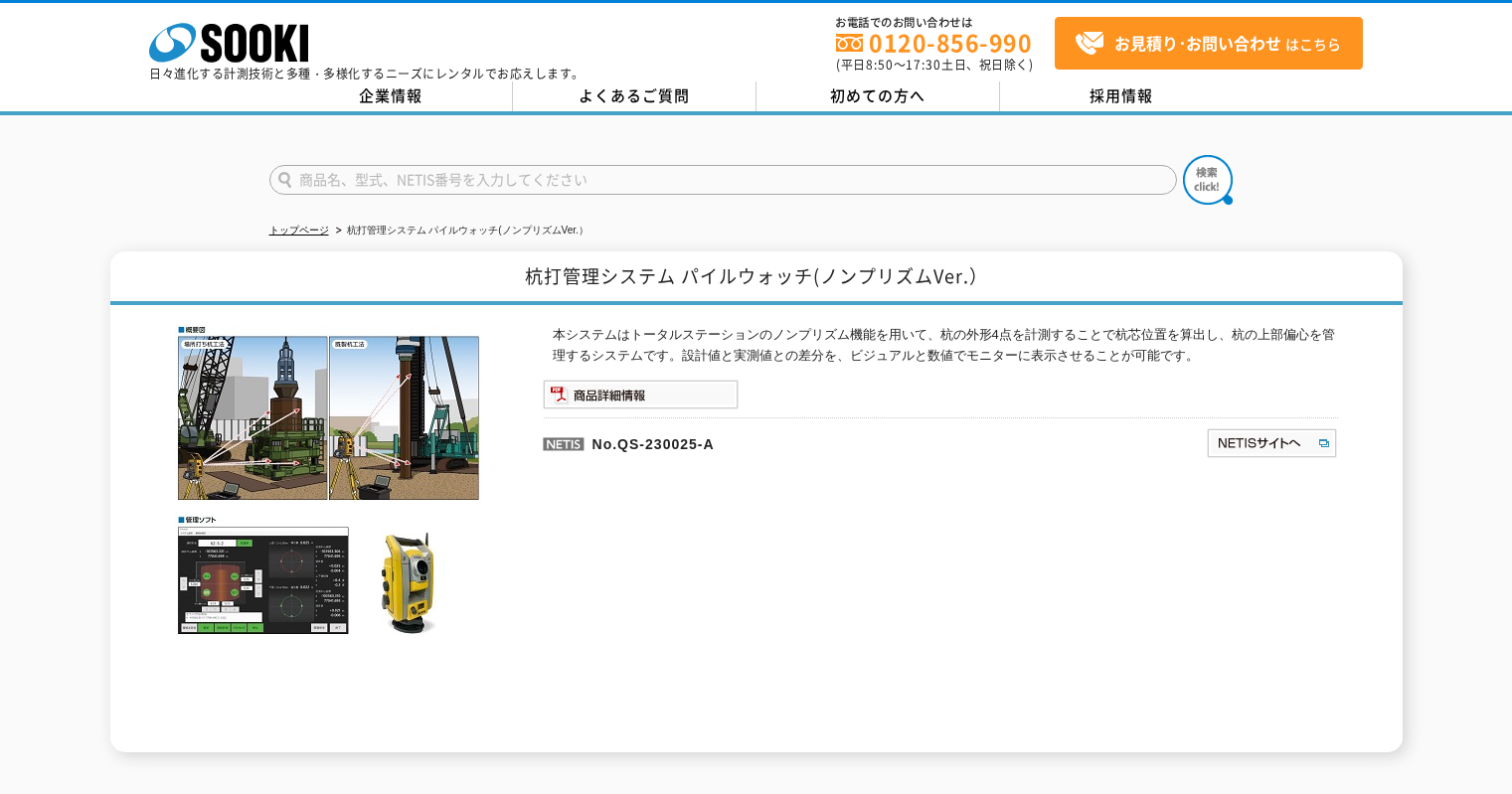 scroll, scrollTop: 0, scrollLeft: 0, axis: both 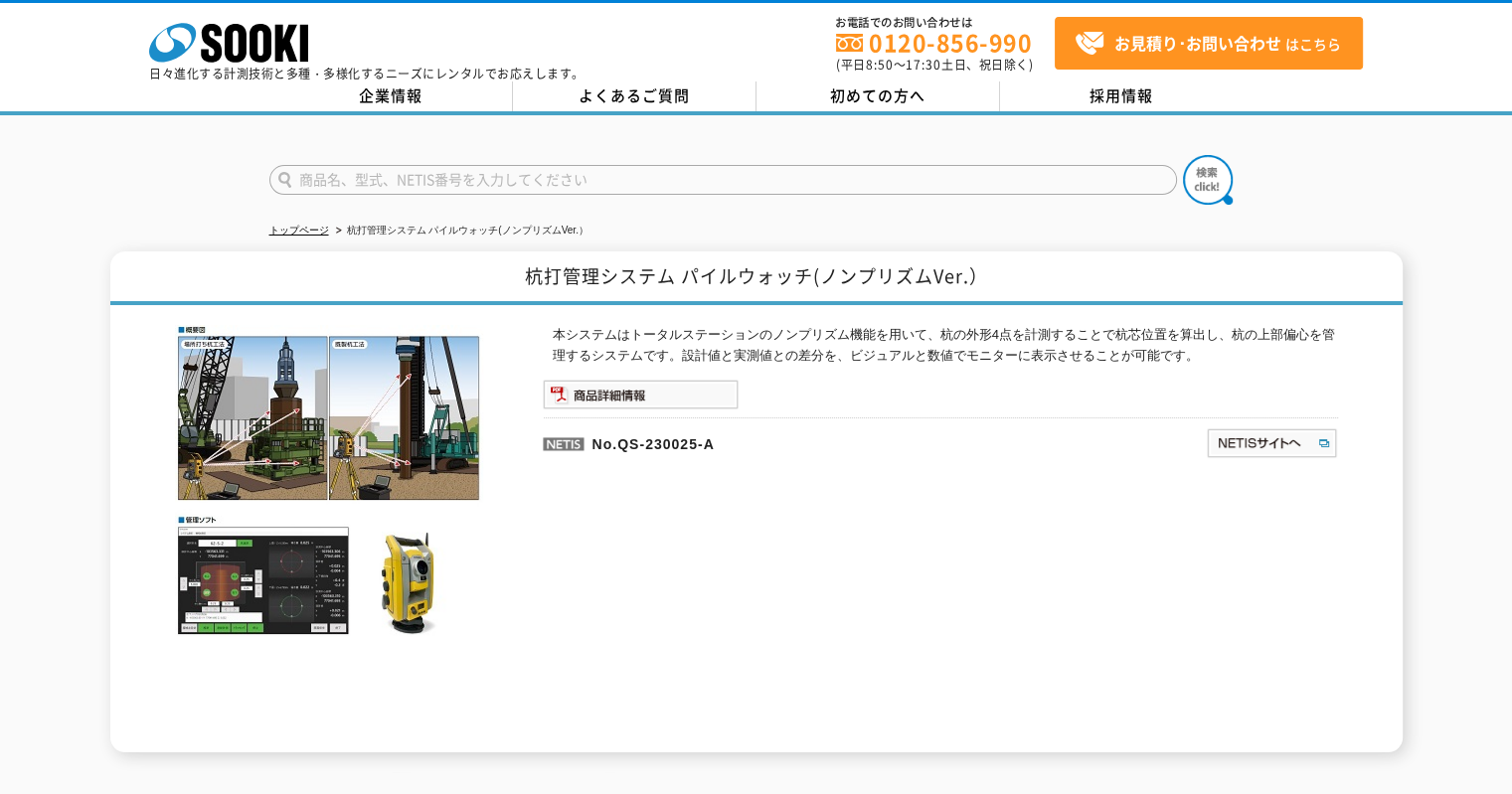 click at bounding box center (329, 480) 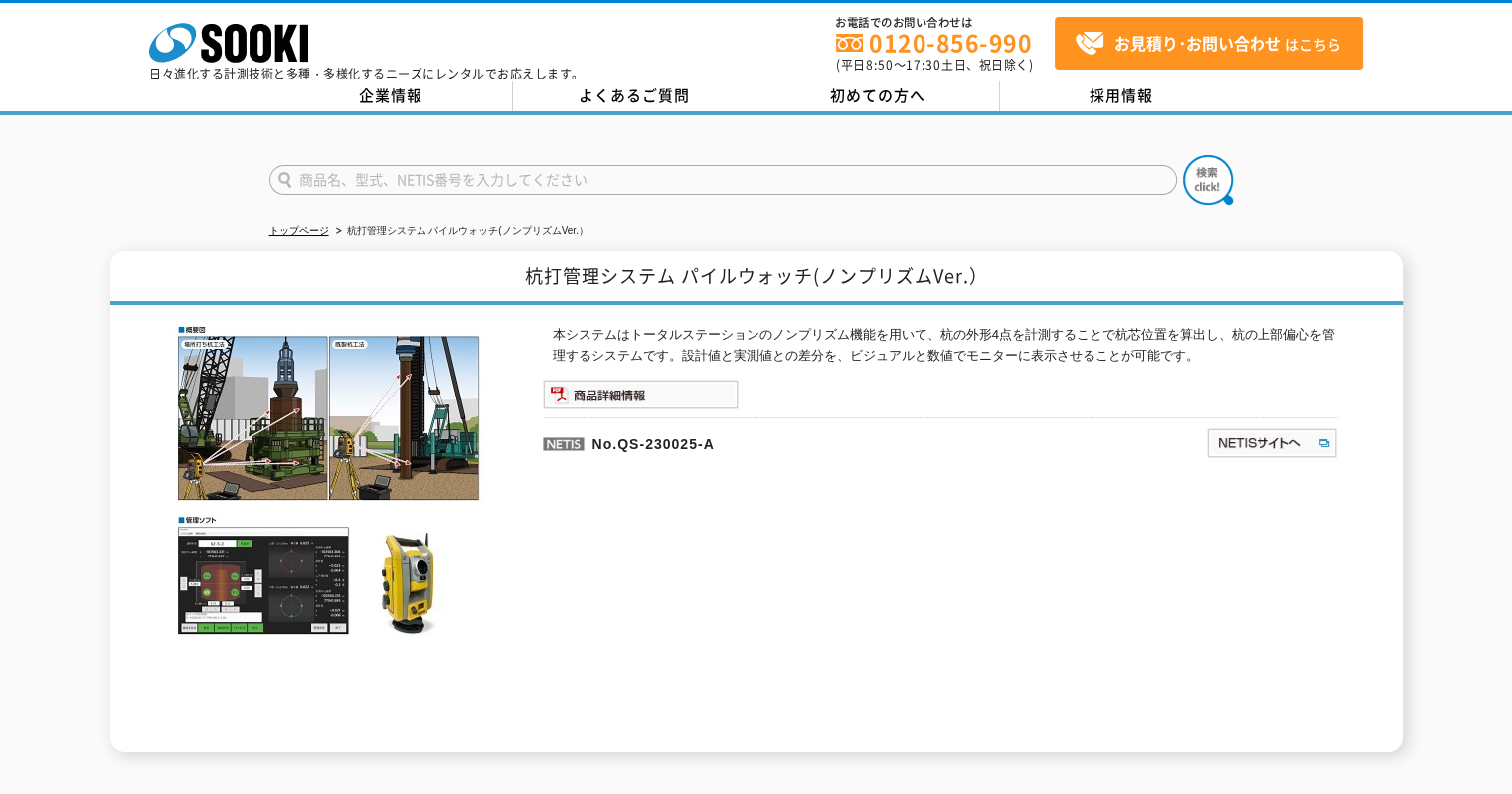 click at bounding box center (329, 480) 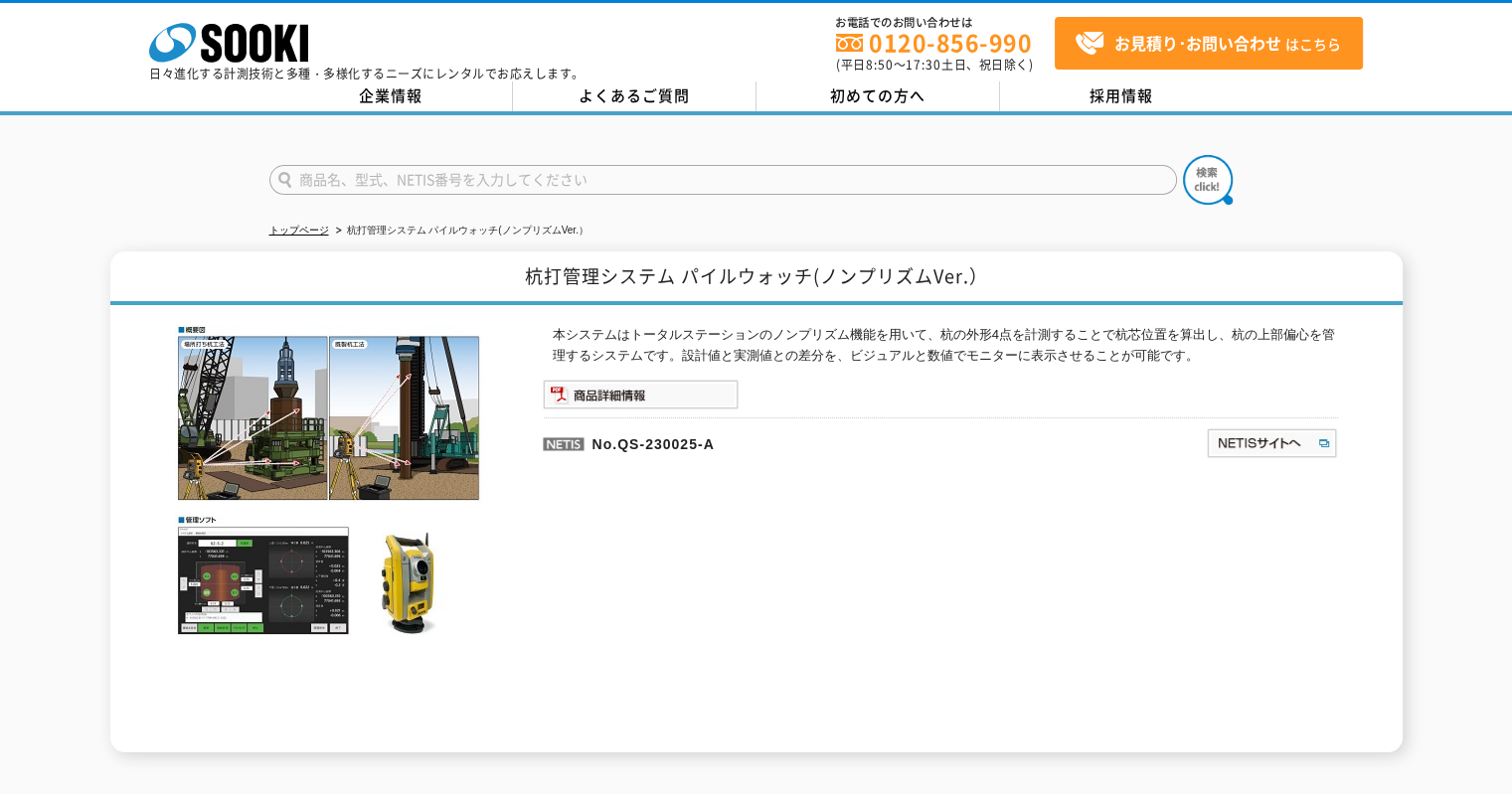 click on "本システムはトータルステーションのノンプリズム機能を用いて、杭の外形4点を計測することで杭芯位置を算出し、杭の上部偏心を管理するシステムです。設計値と実測値との差分を、ビジュアルと数値でモニターに表示させることが可能です。
No.QS-230025-A" at bounding box center (940, 539) 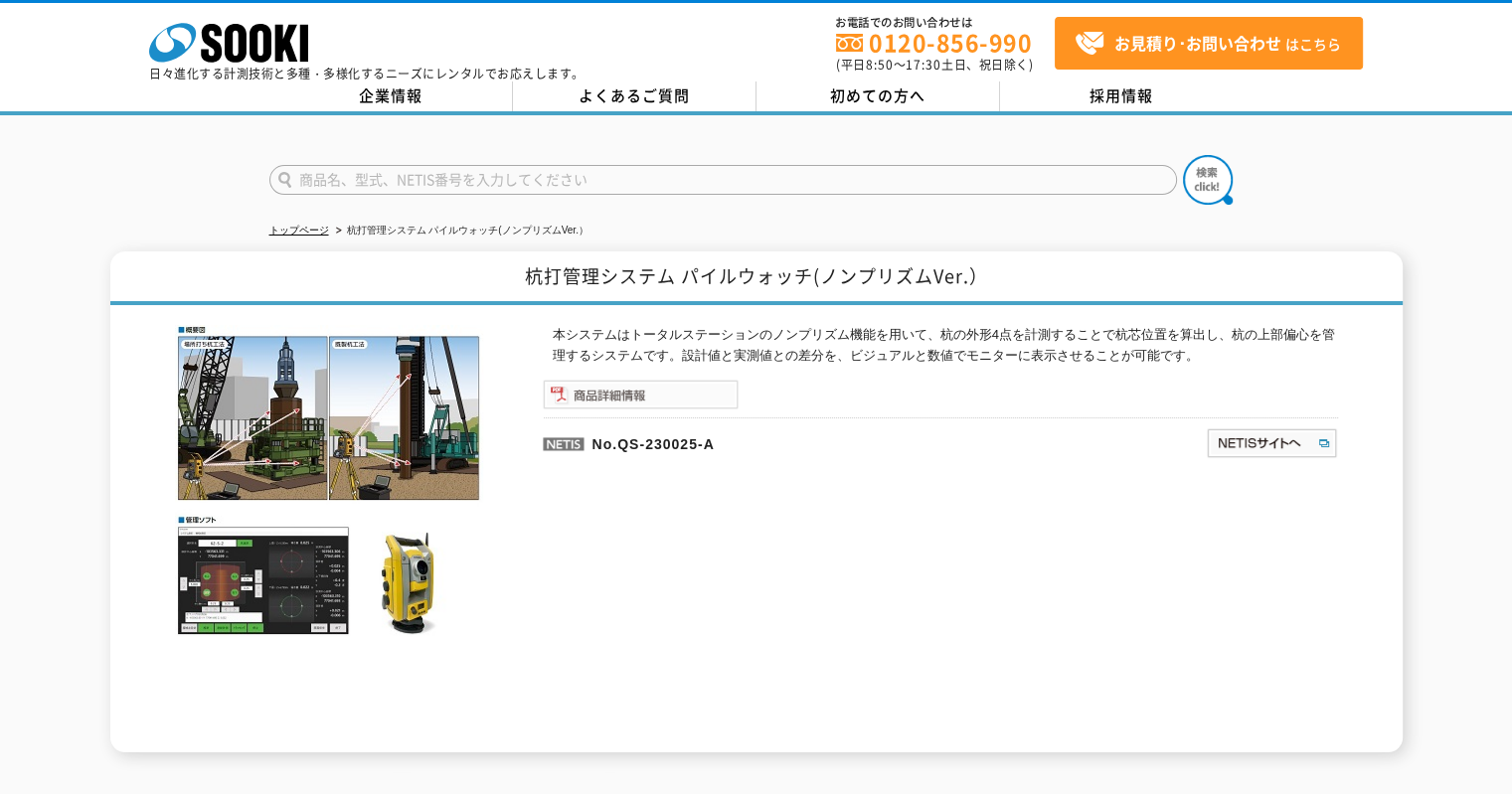 click at bounding box center (640, 395) 